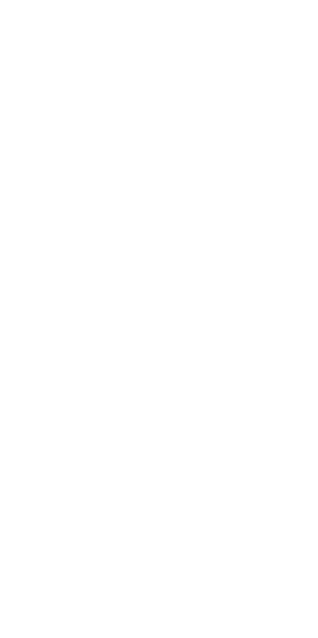 scroll, scrollTop: 0, scrollLeft: 0, axis: both 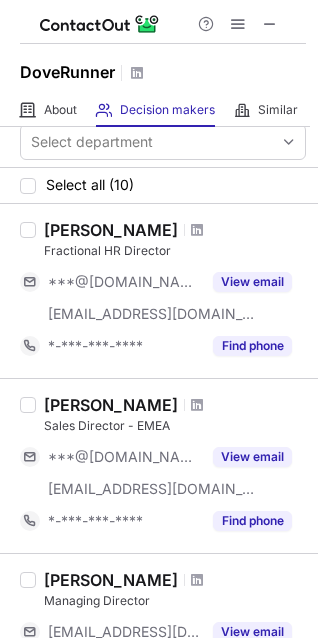 click on "View email" at bounding box center [252, 282] 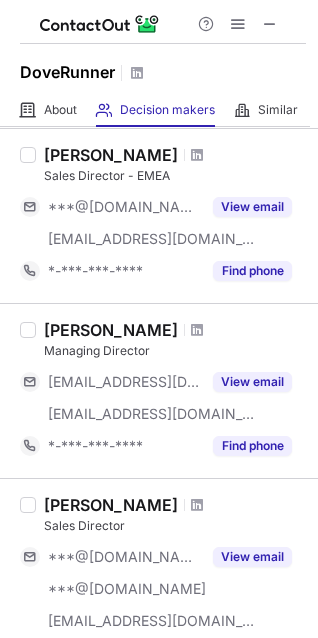scroll, scrollTop: 250, scrollLeft: 0, axis: vertical 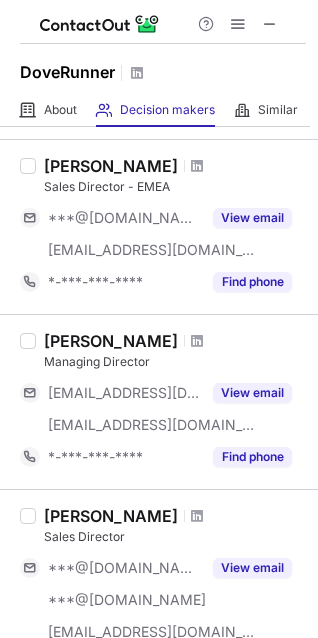 click on "View email" at bounding box center [252, 218] 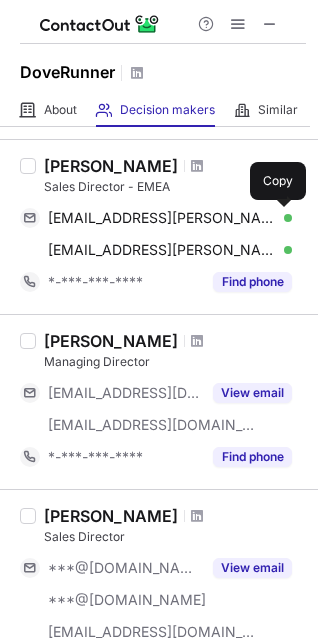 click at bounding box center (282, 218) 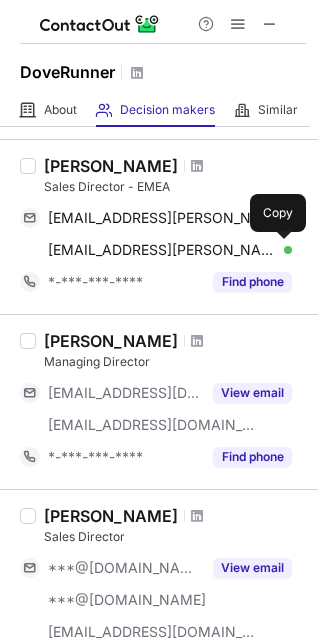 click at bounding box center [282, 250] 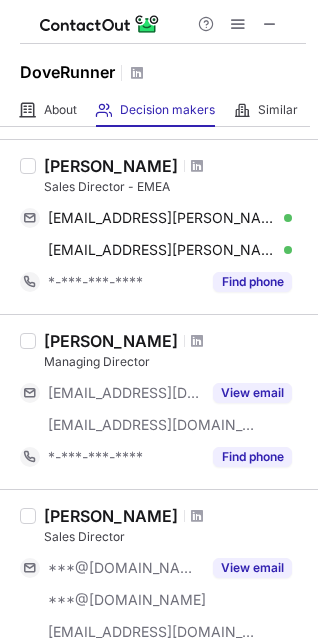 click on "View email" at bounding box center (252, 393) 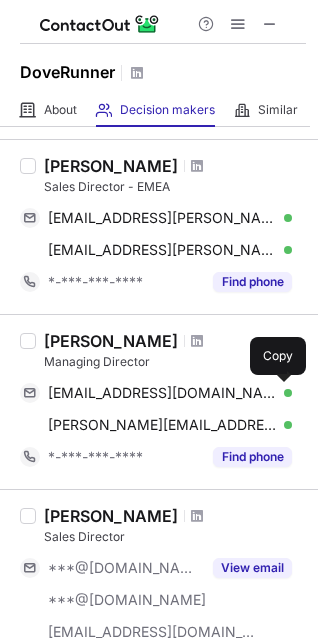 click at bounding box center (282, 393) 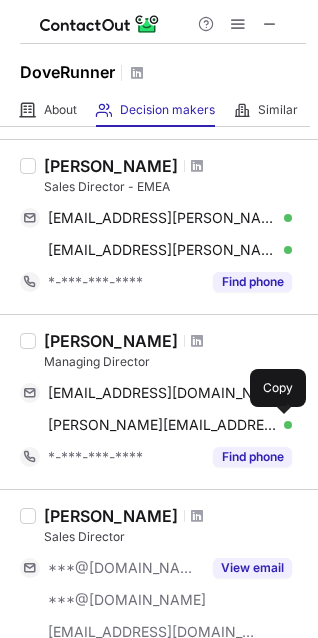 click at bounding box center (282, 425) 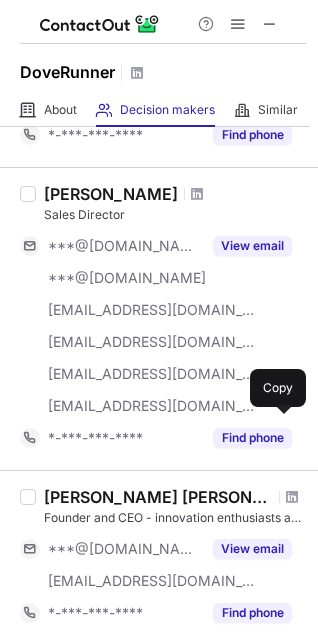 scroll, scrollTop: 573, scrollLeft: 0, axis: vertical 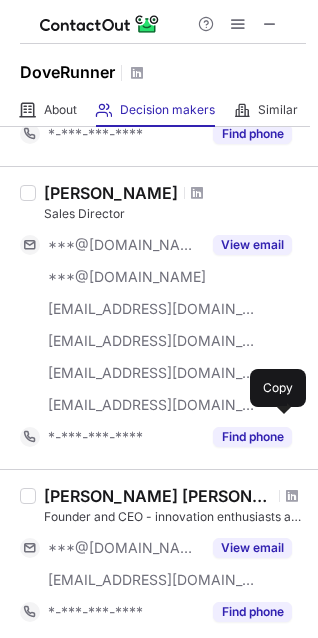 click on "View email" at bounding box center [252, 245] 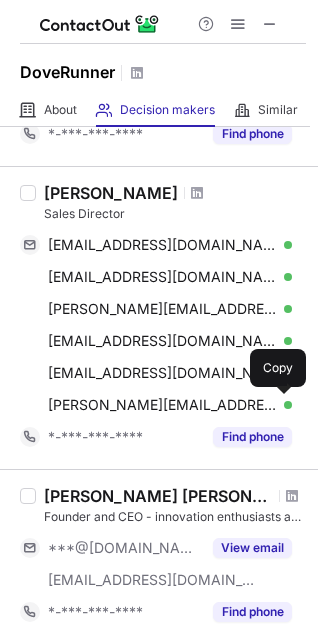 click at bounding box center (282, 405) 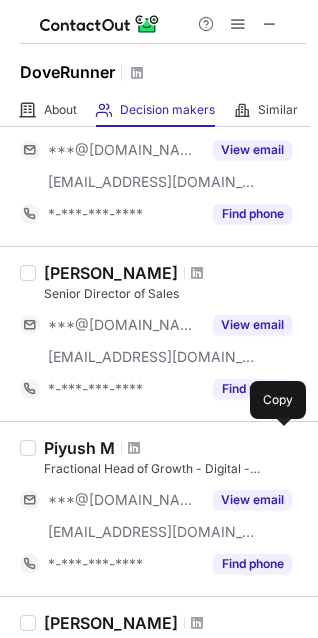 scroll, scrollTop: 1157, scrollLeft: 0, axis: vertical 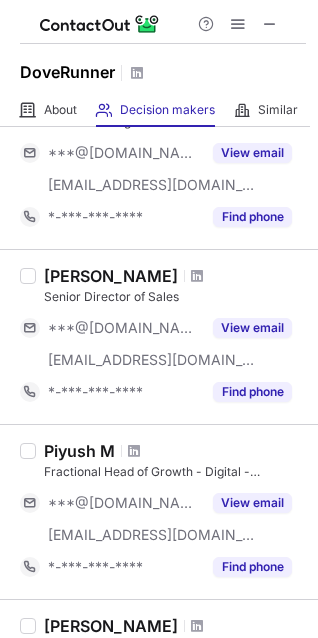 click on "View email" at bounding box center [252, 328] 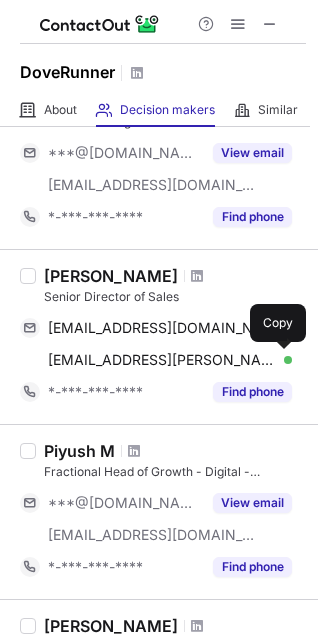 click at bounding box center (282, 360) 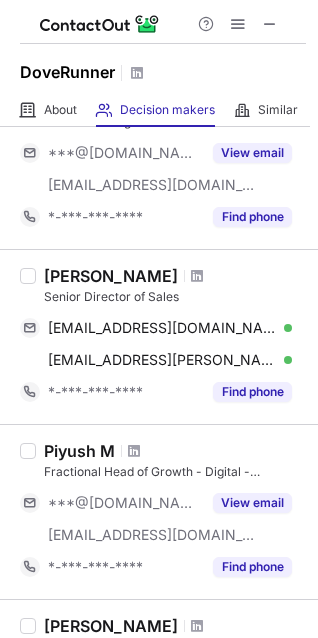 click on "View email" at bounding box center [252, 153] 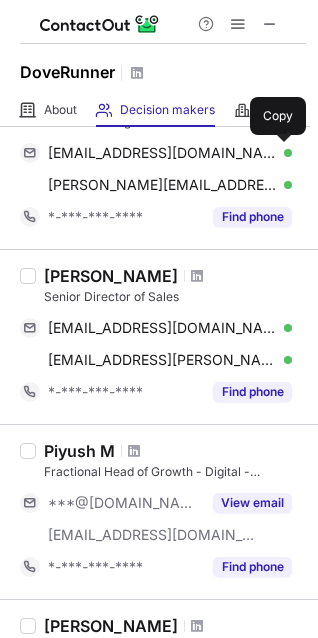 click at bounding box center (282, 153) 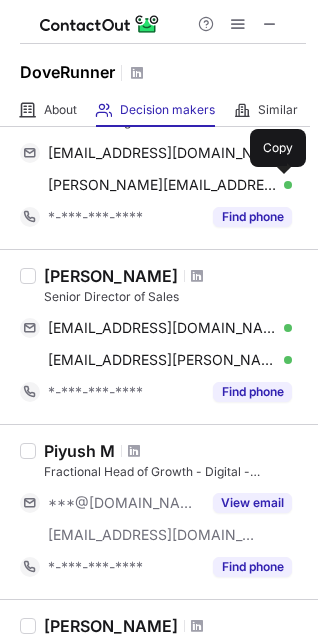click at bounding box center (282, 185) 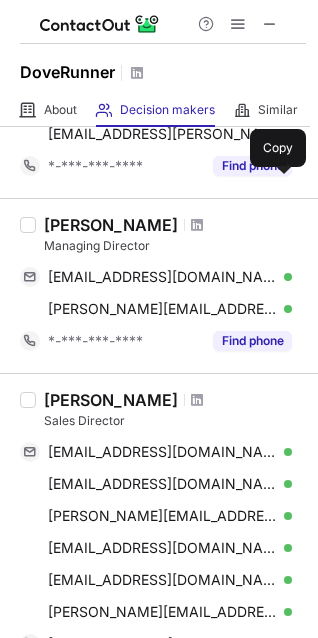 scroll, scrollTop: 378, scrollLeft: 0, axis: vertical 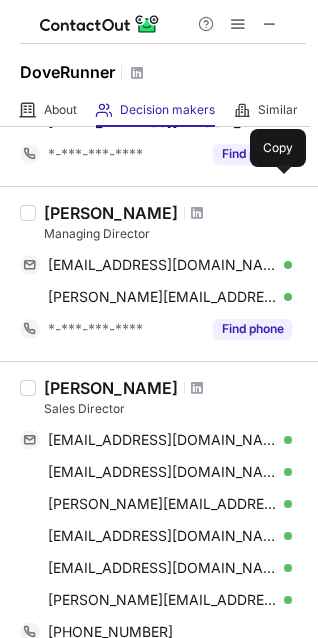 click on "Find phone" at bounding box center [252, 329] 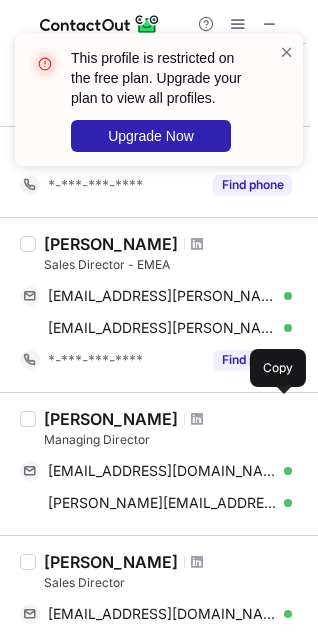 scroll, scrollTop: 134, scrollLeft: 0, axis: vertical 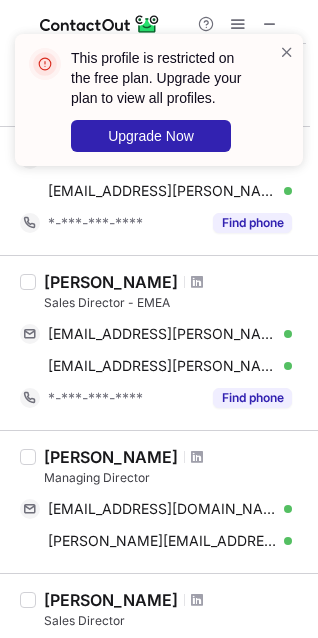 click on "Find phone" at bounding box center [252, 398] 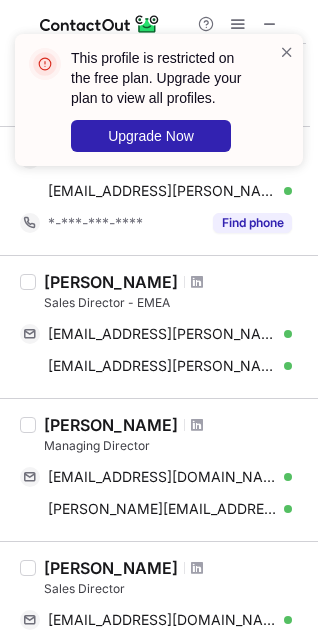 click at bounding box center (287, 52) 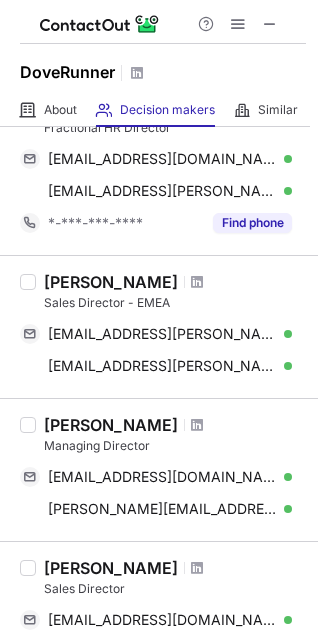 click at bounding box center [270, 24] 